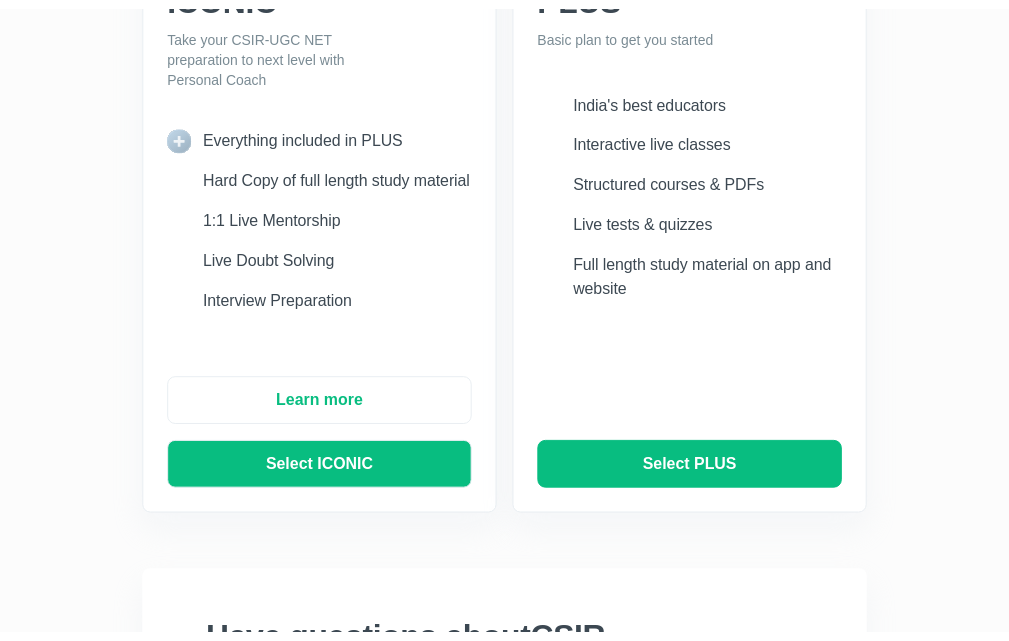 scroll, scrollTop: 0, scrollLeft: 0, axis: both 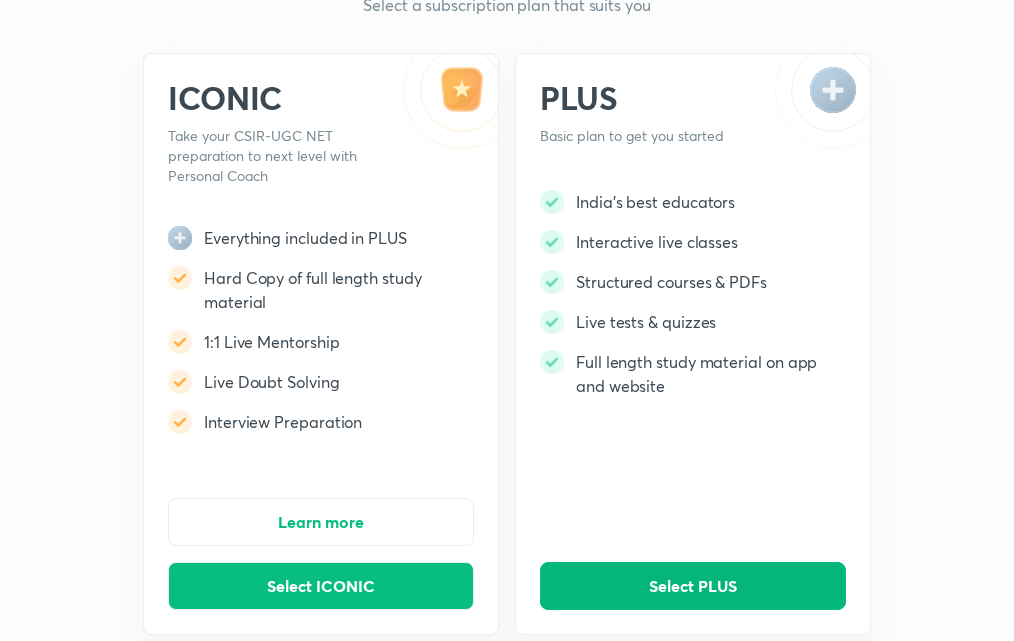 click on "Select PLUS" at bounding box center [693, 586] 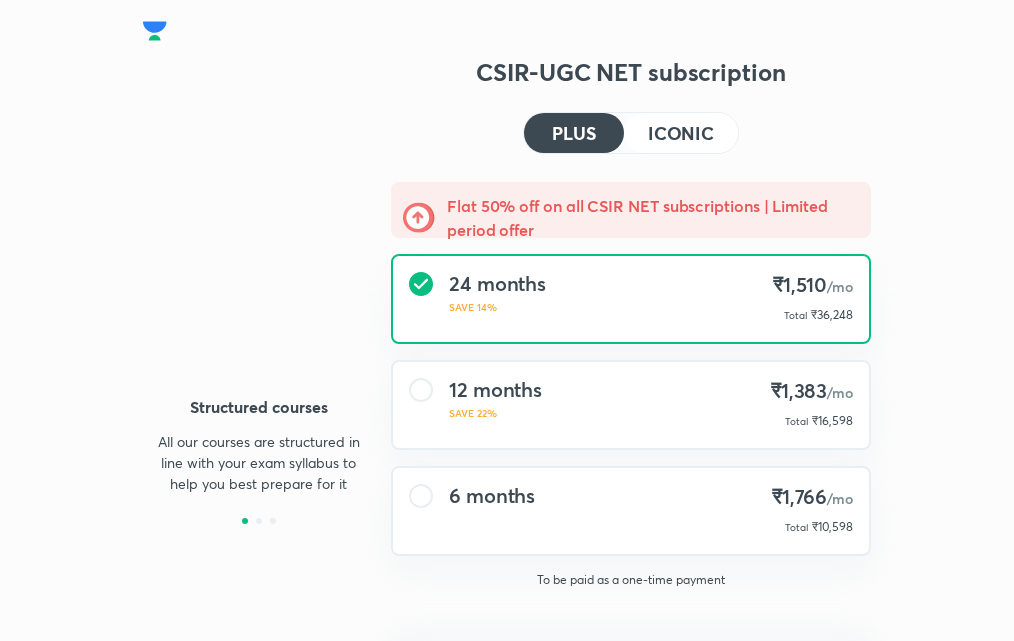 type on "UNLOCK" 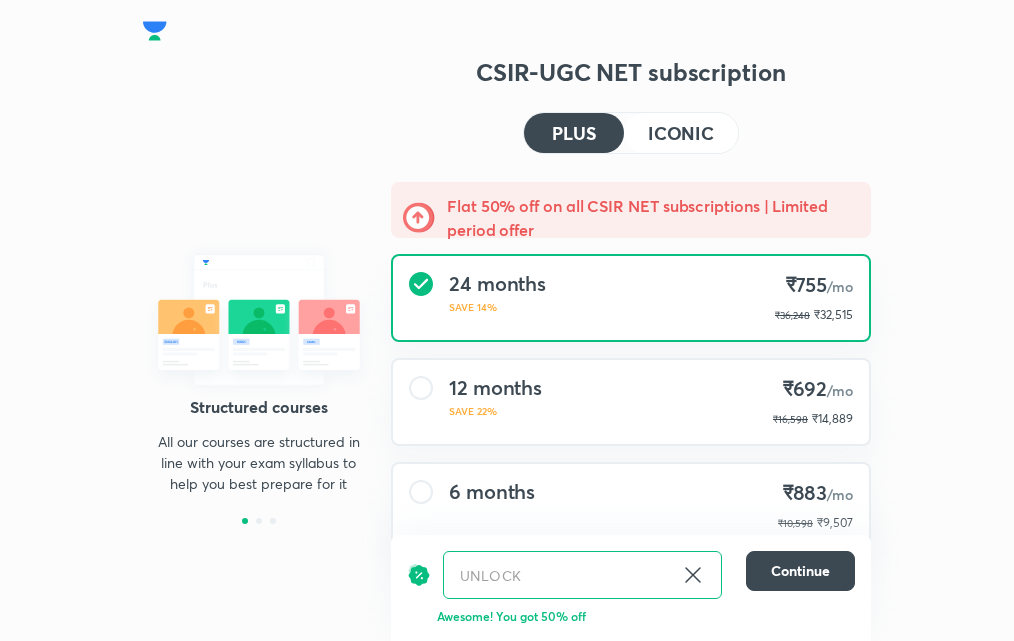 click on "12 months SAVE 22%" at bounding box center [495, 402] 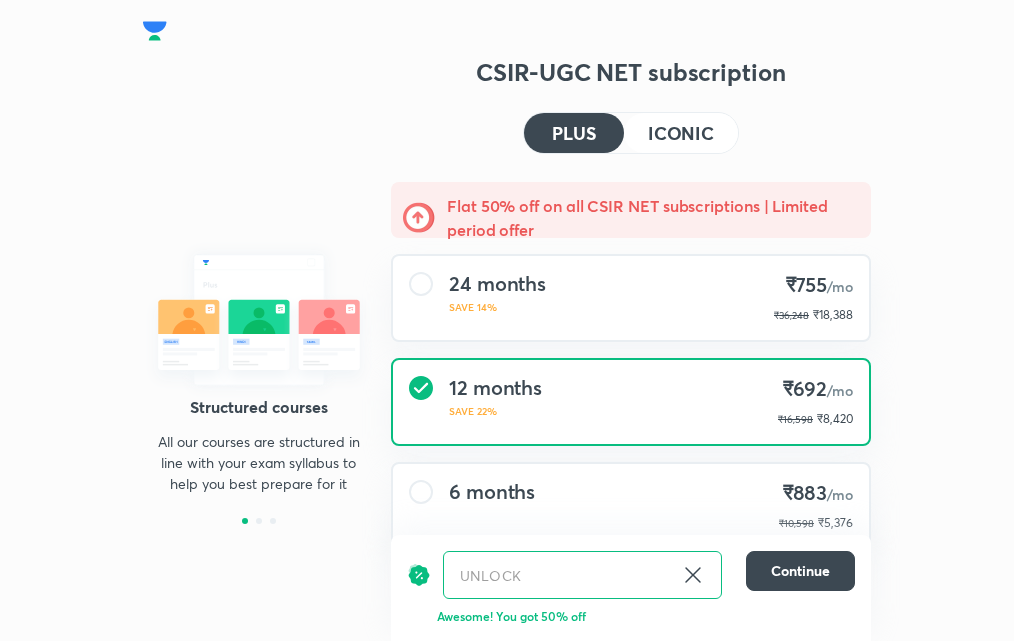 scroll, scrollTop: 57, scrollLeft: 0, axis: vertical 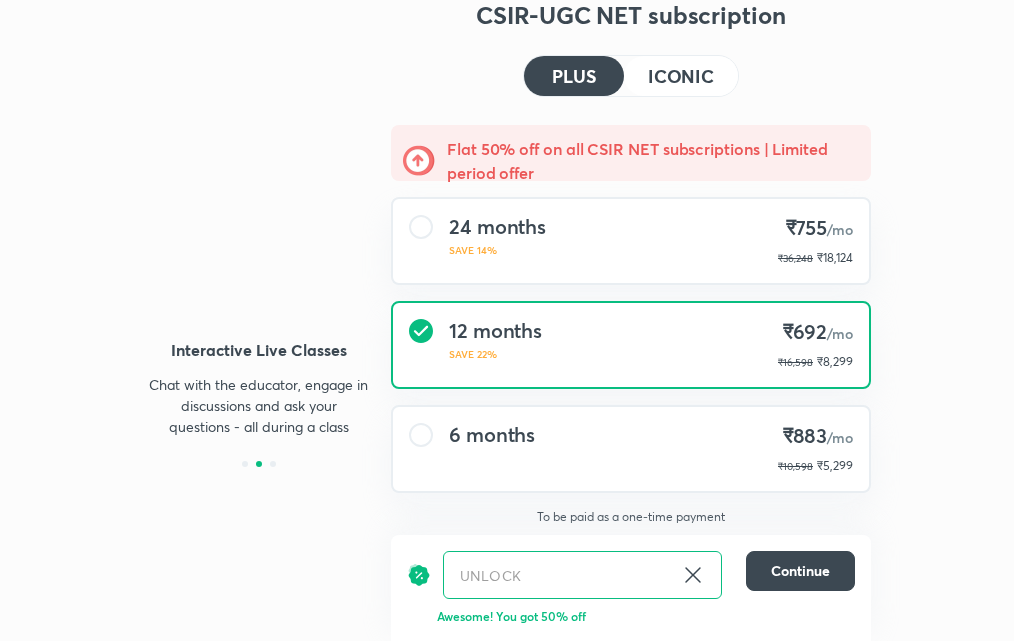 click on "ICONIC" at bounding box center [681, 76] 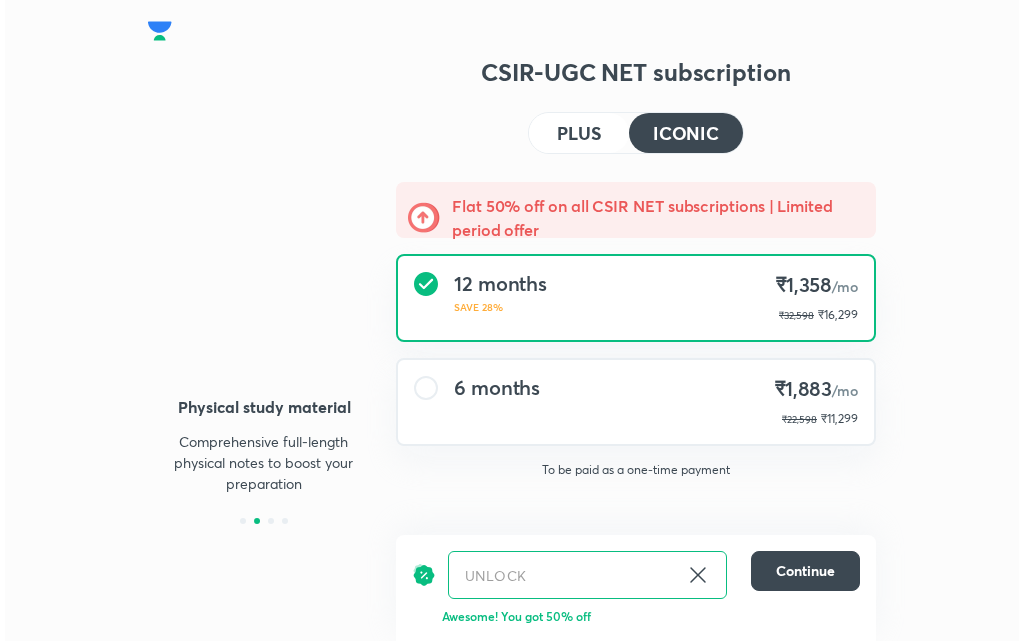 scroll, scrollTop: 0, scrollLeft: 0, axis: both 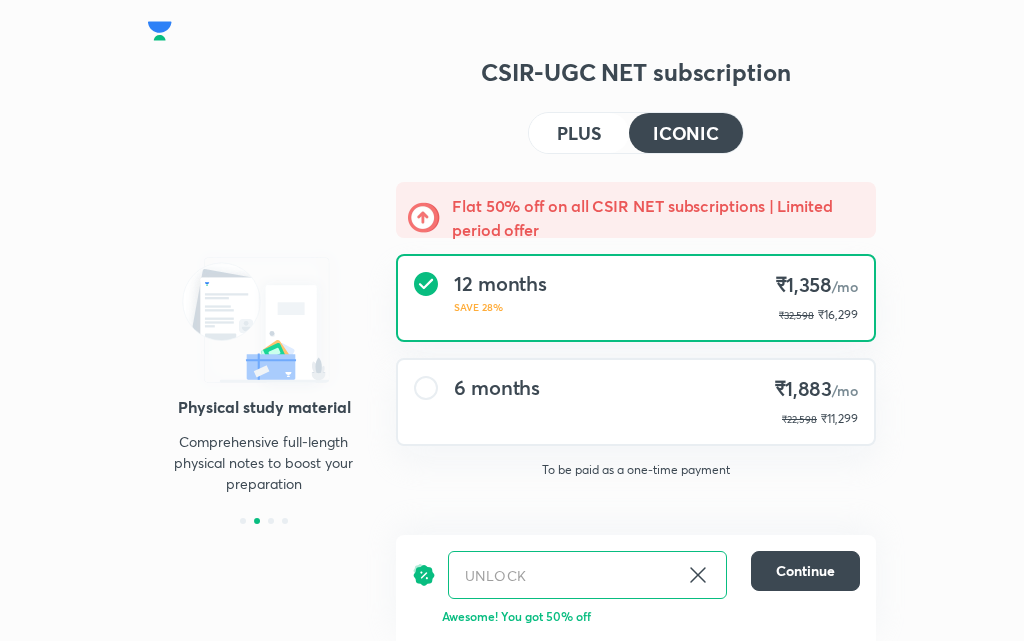 click on "6 months" at bounding box center (497, 388) 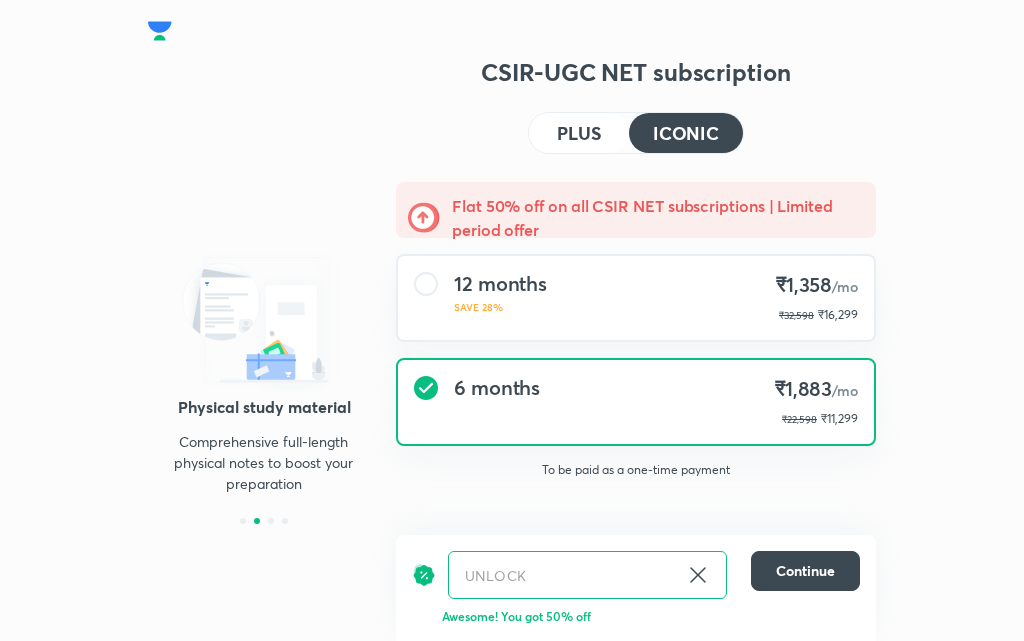 click on "12 months SAVE 28% ₹1,358  /mo ₹32,598 ₹16,299" at bounding box center [636, 298] 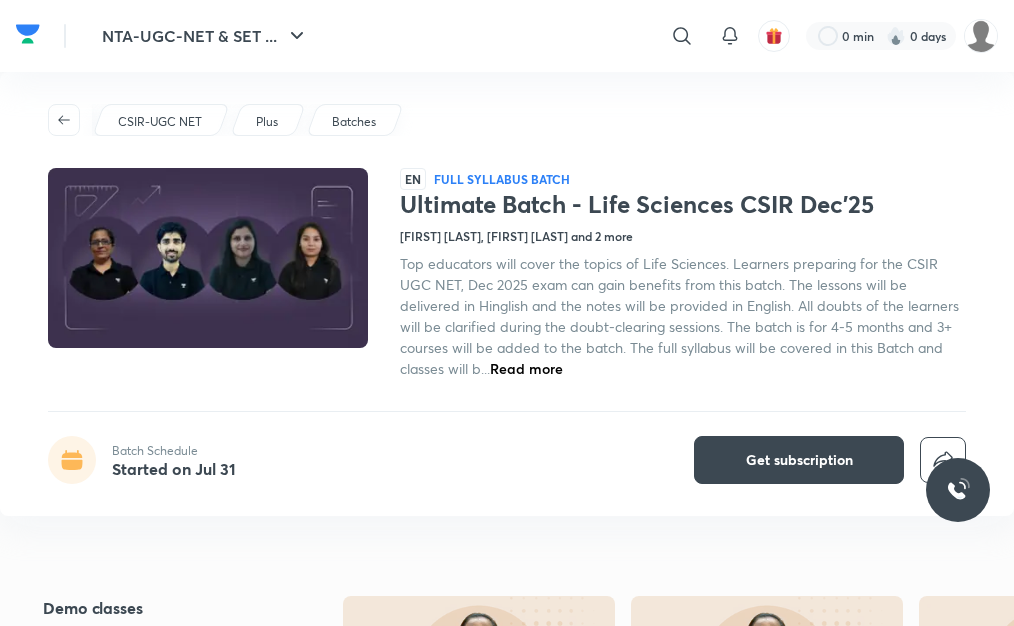 scroll, scrollTop: 0, scrollLeft: 0, axis: both 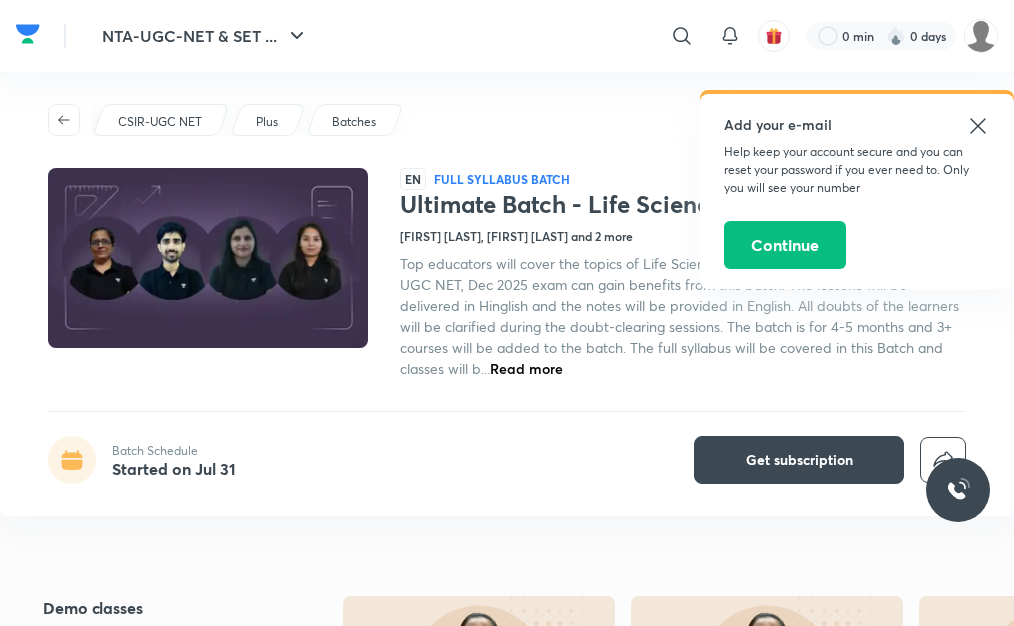 click 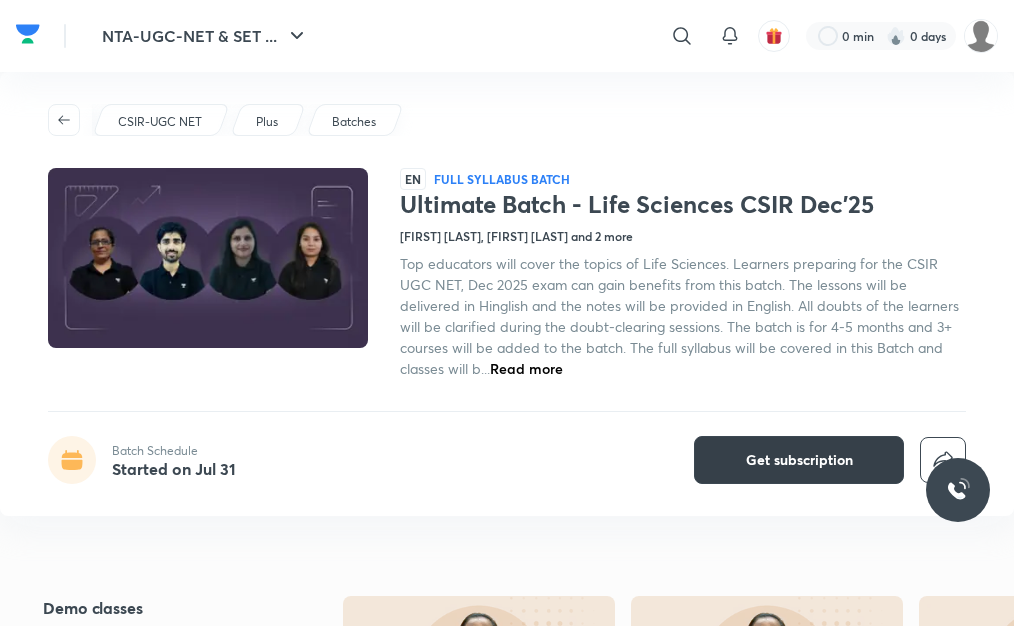 click on "Get subscription" at bounding box center (799, 460) 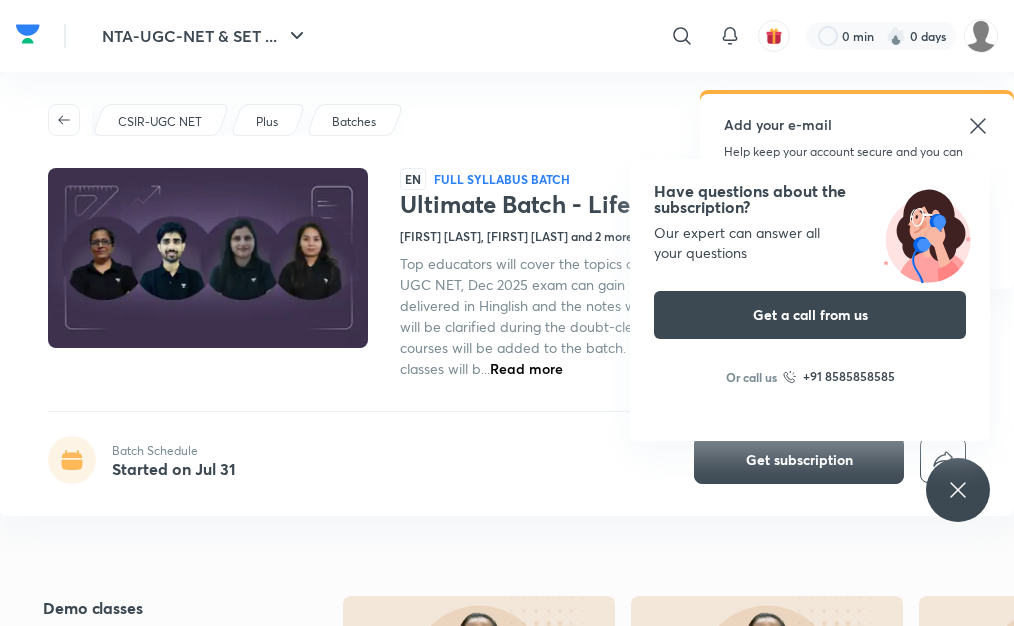click 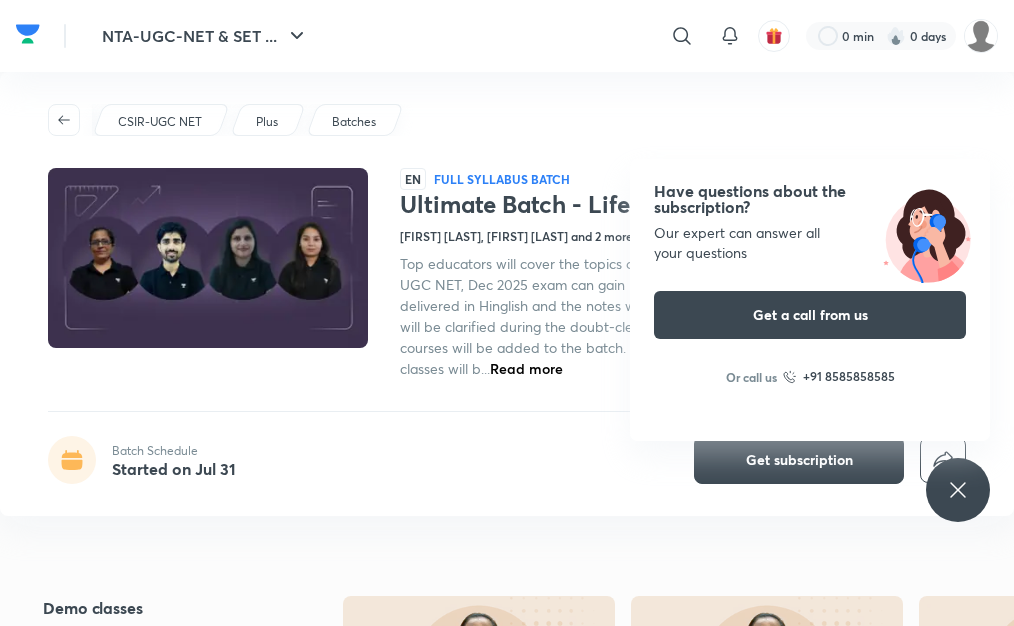 click 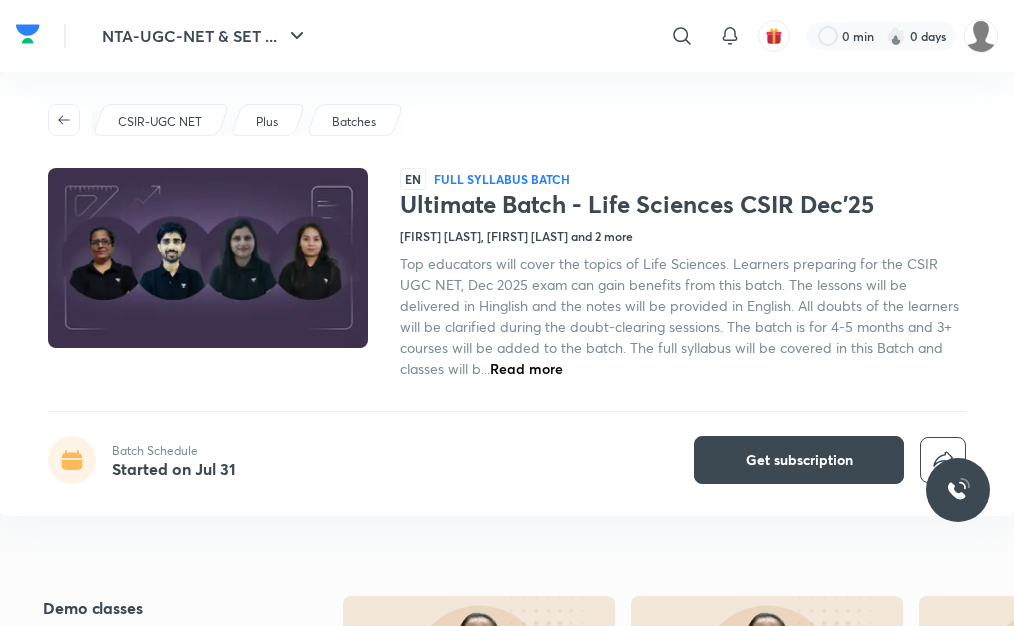 click on "Read more" at bounding box center (526, 368) 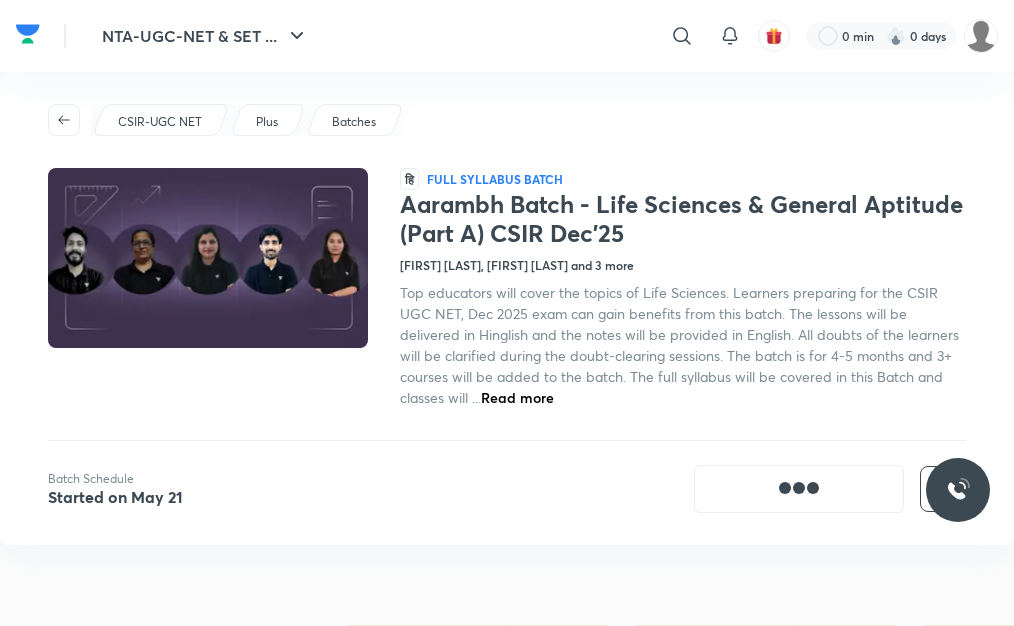 scroll, scrollTop: 0, scrollLeft: 0, axis: both 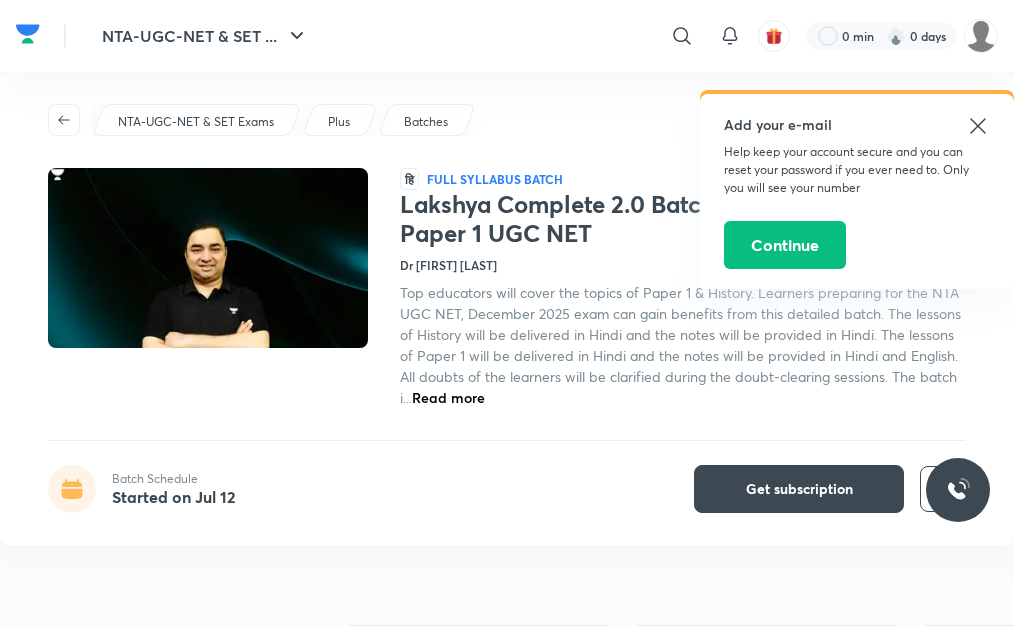 click on "Lakshya Complete 2.0 Batch Dec'25 - History & Paper 1 UGC NET Dr [FIRST] [LAST] Top educators will cover the topics of Paper 1 & History. Learners preparing for the NTA UGC NET, December 2025 exam can gain benefits from this detailed batch. The lessons of History will be delivered in Hindi and the notes will be provided in Hindi. The lessons of Paper 1 will be delivered in Hindi and the notes will be provided in Hindi and English. All doubts of the learners will be clarified during the doubt-clearing sessions. The batch i... Read more" at bounding box center (683, 299) 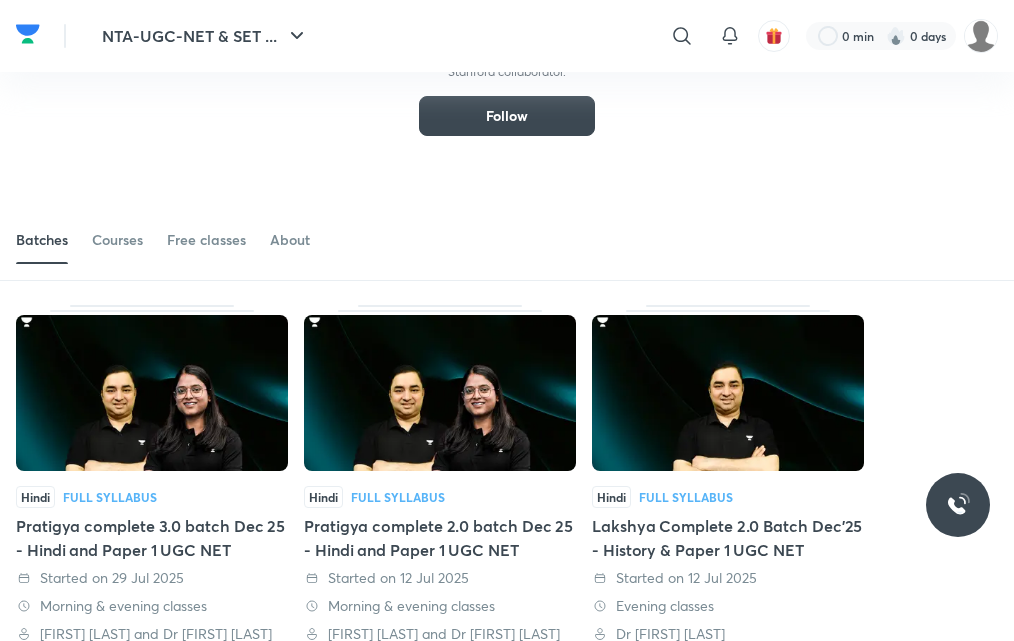 scroll, scrollTop: 0, scrollLeft: 0, axis: both 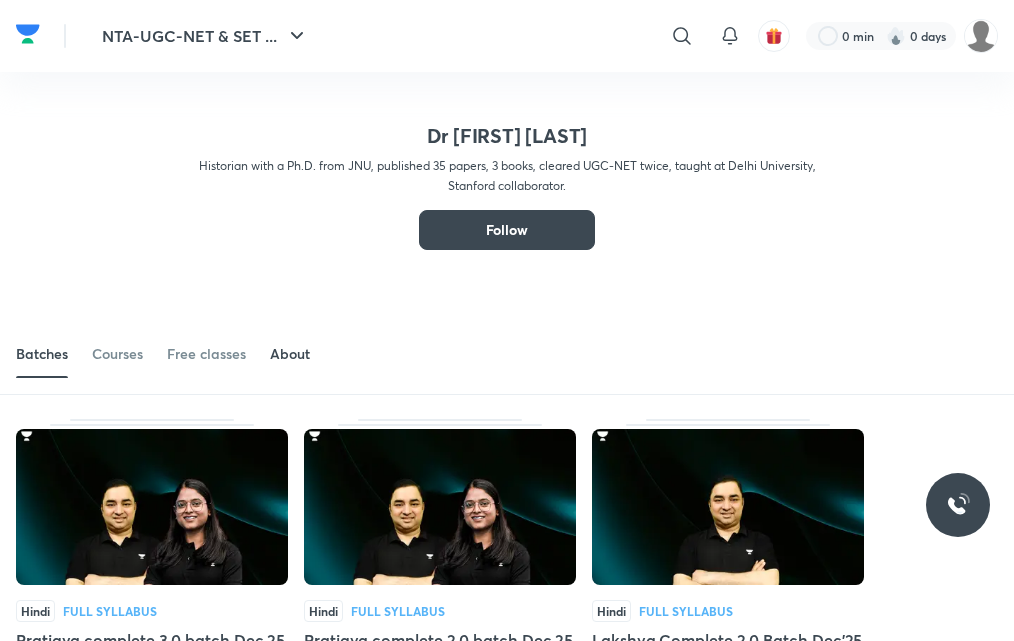 click on "About" at bounding box center (290, 354) 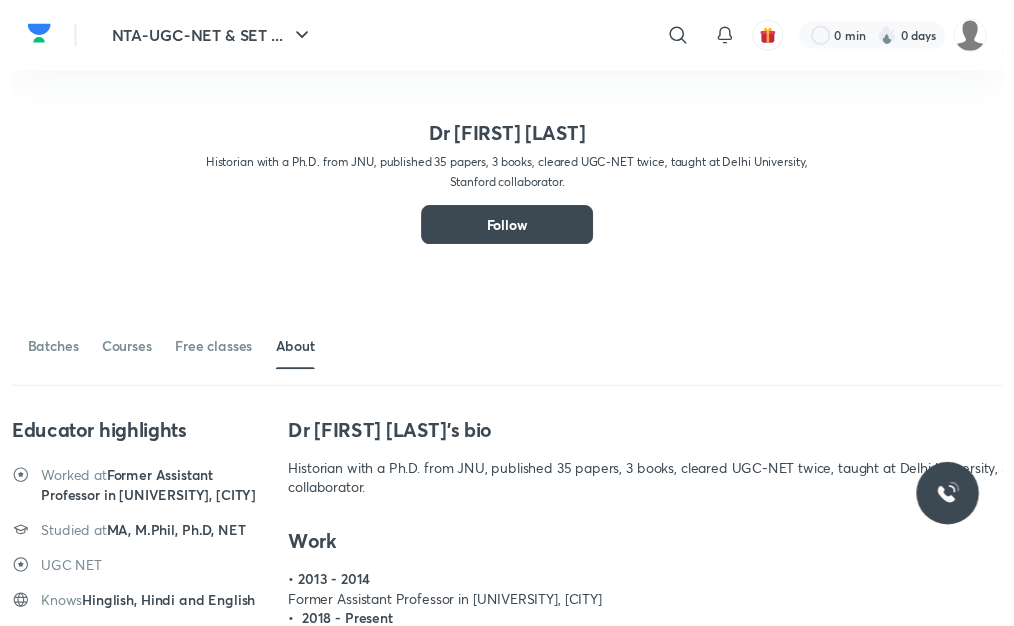 scroll, scrollTop: 110, scrollLeft: 0, axis: vertical 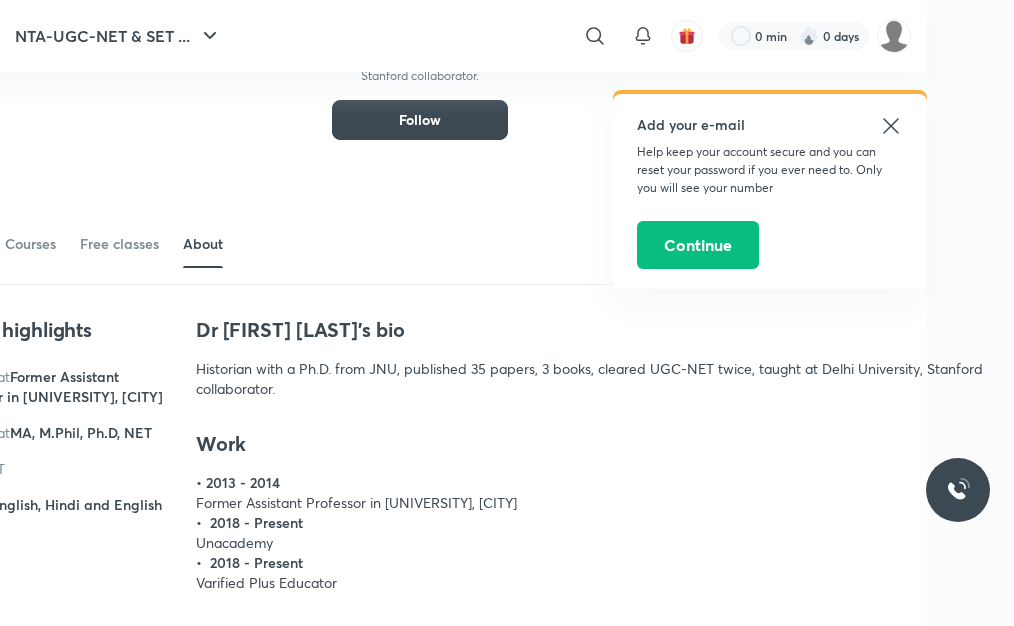 click 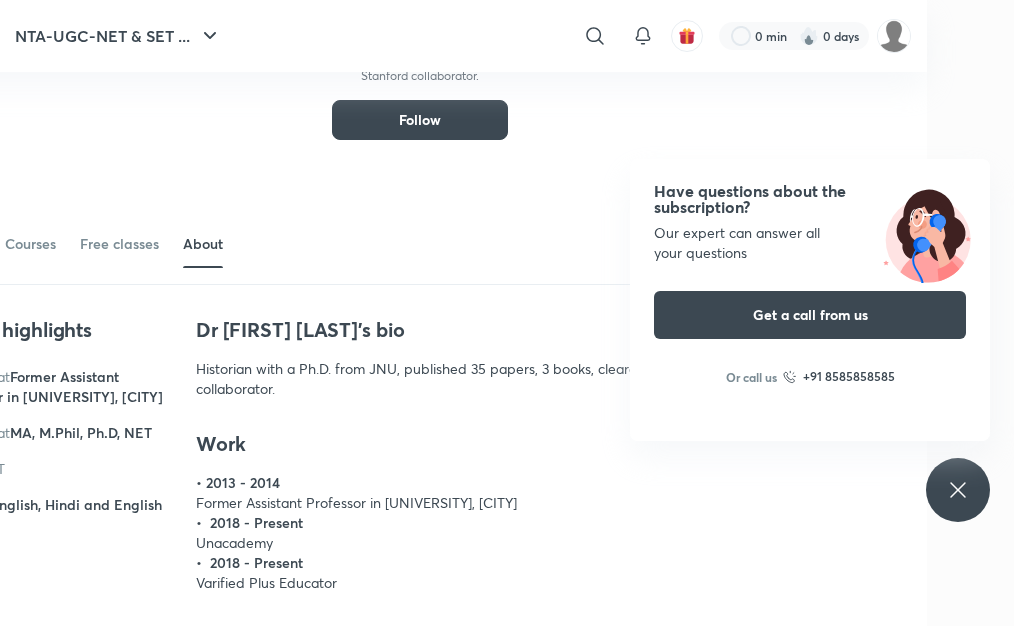 click 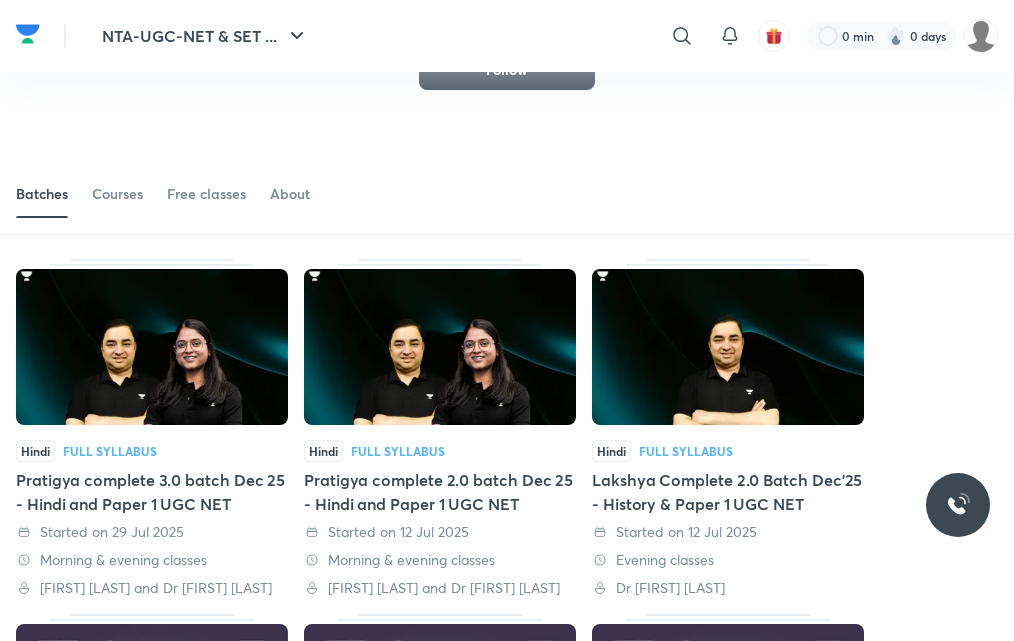 scroll, scrollTop: 110, scrollLeft: 0, axis: vertical 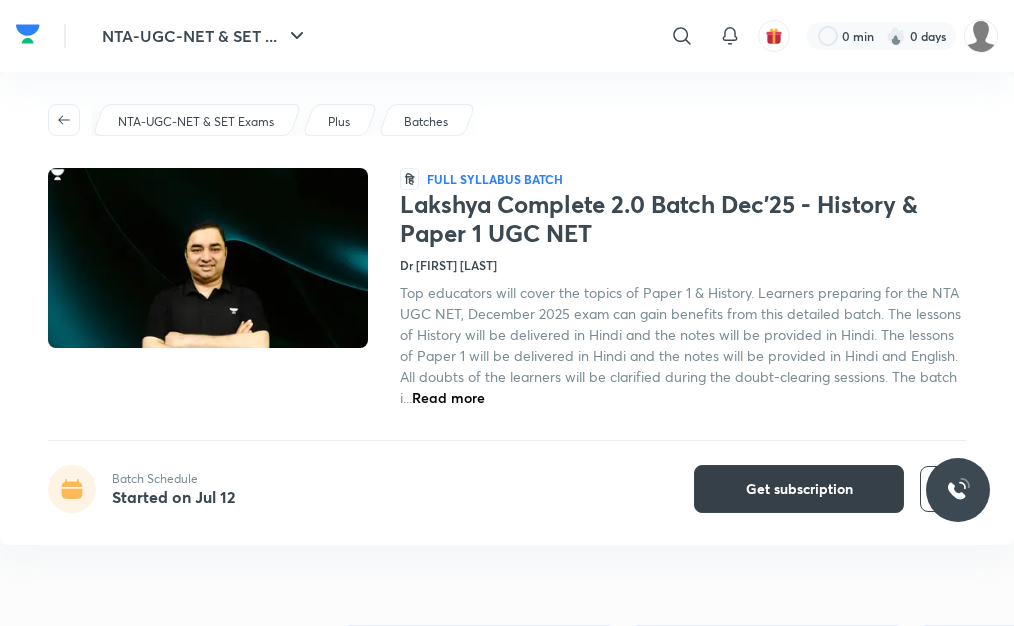 click on "Get subscription" at bounding box center [799, 489] 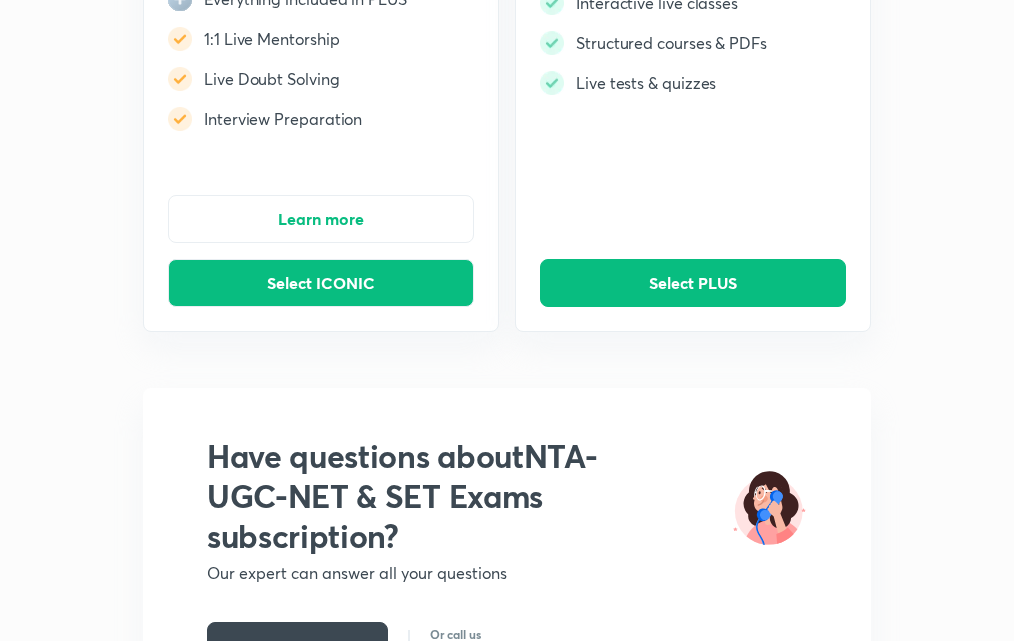 scroll, scrollTop: 400, scrollLeft: 0, axis: vertical 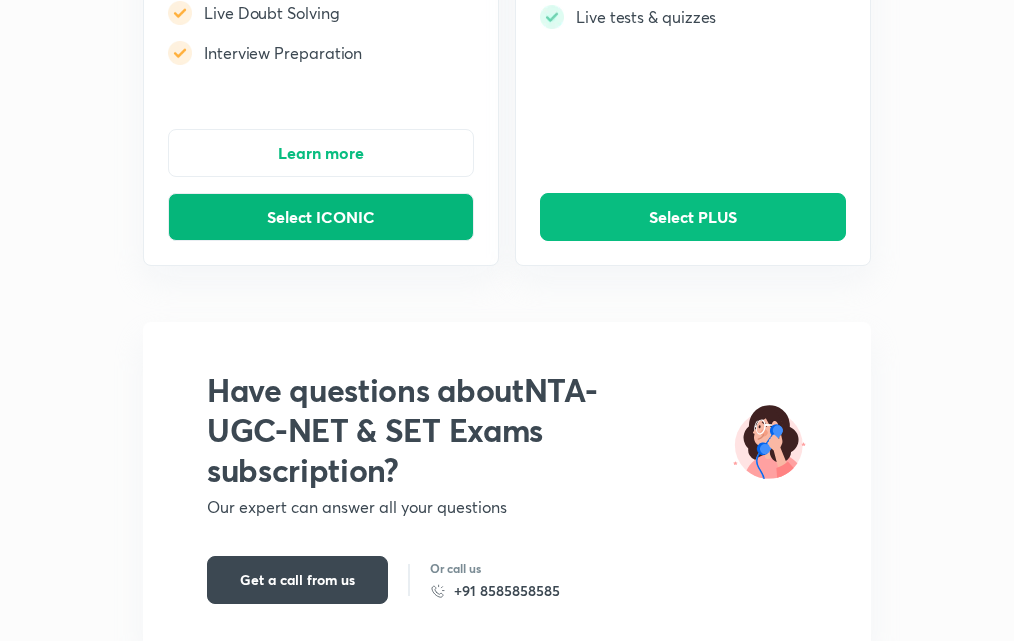 click on "Select ICONIC" at bounding box center [321, 217] 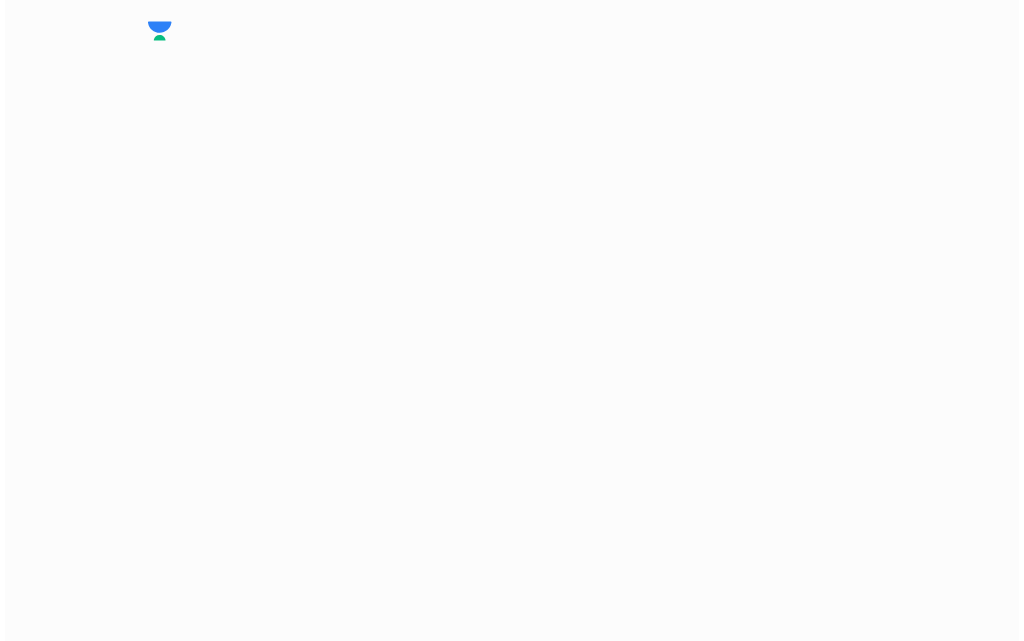 scroll, scrollTop: 0, scrollLeft: 0, axis: both 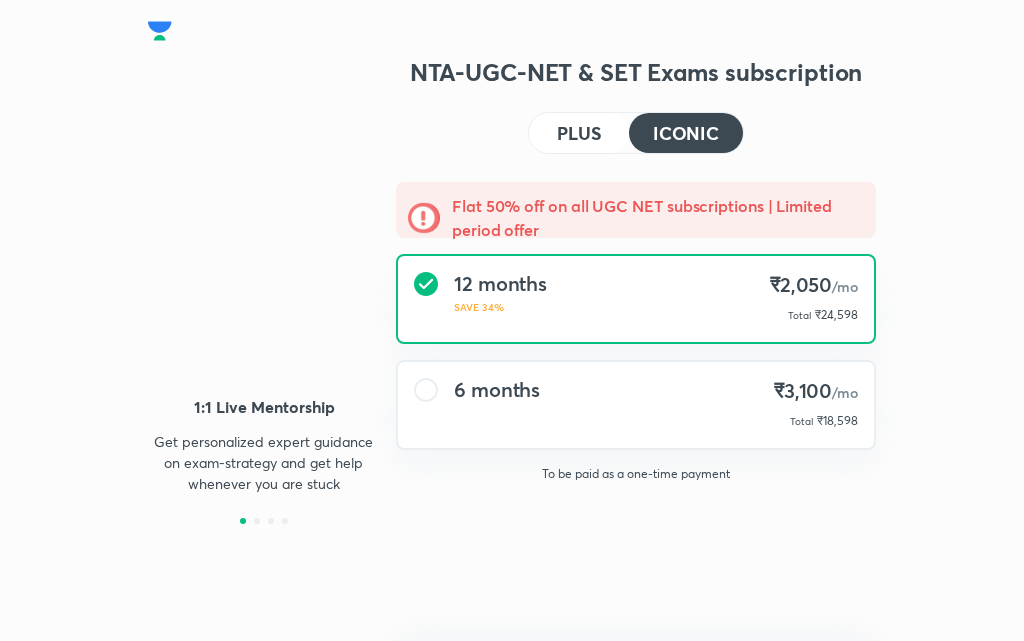 type on "UNLOCK" 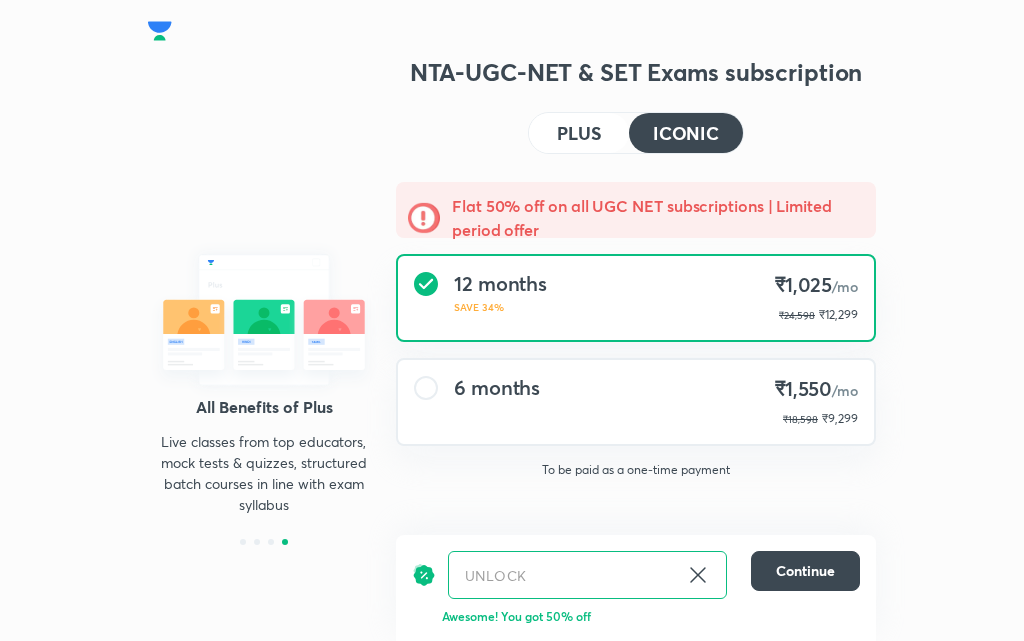 click on "PLUS" at bounding box center [579, 133] 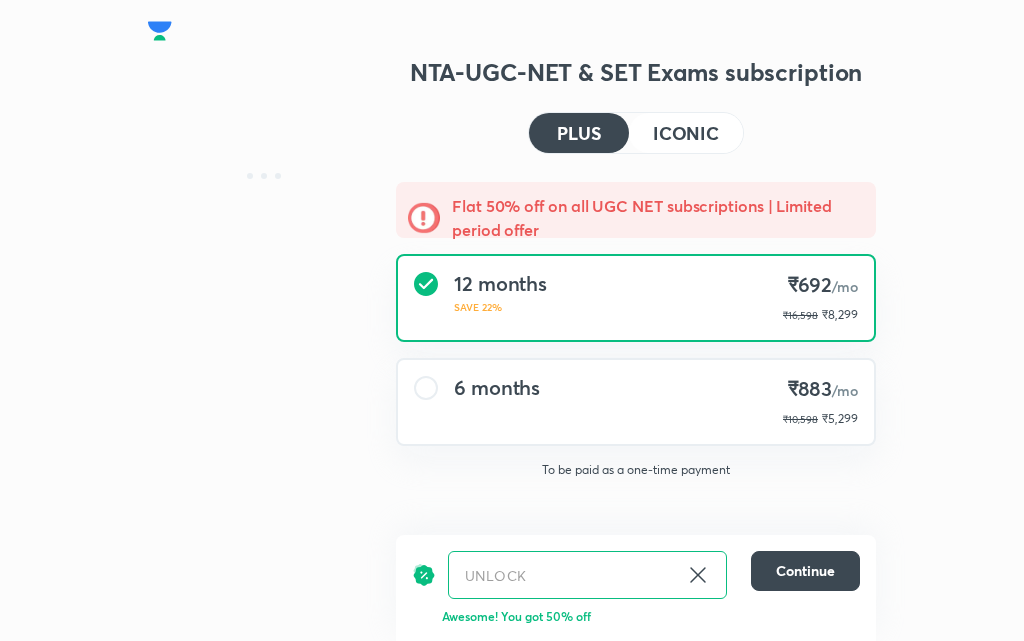 click on "12 months" at bounding box center (500, 284) 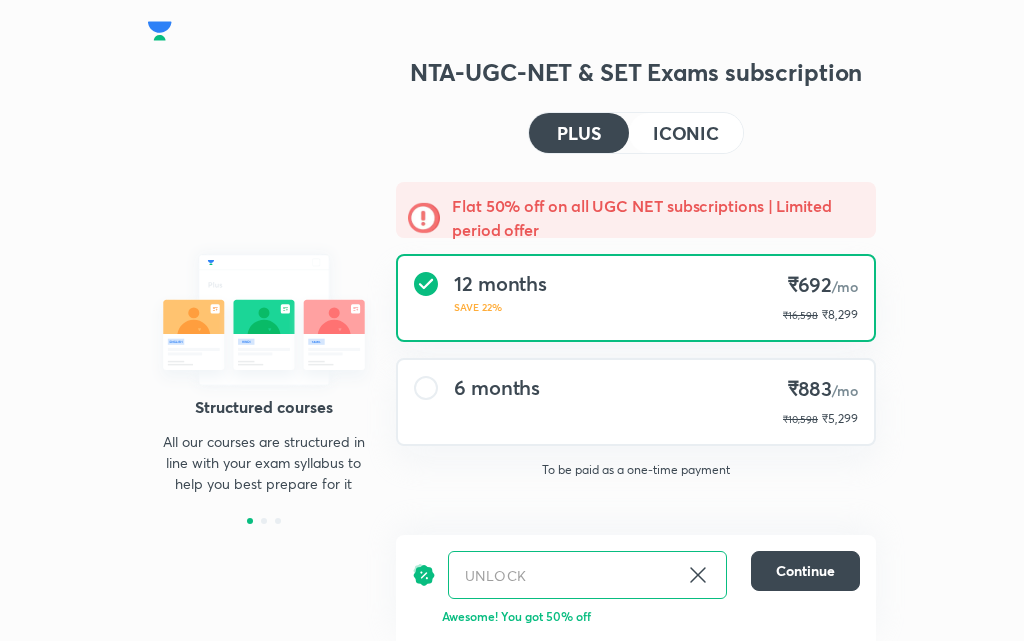 click on "ICONIC" at bounding box center [686, 133] 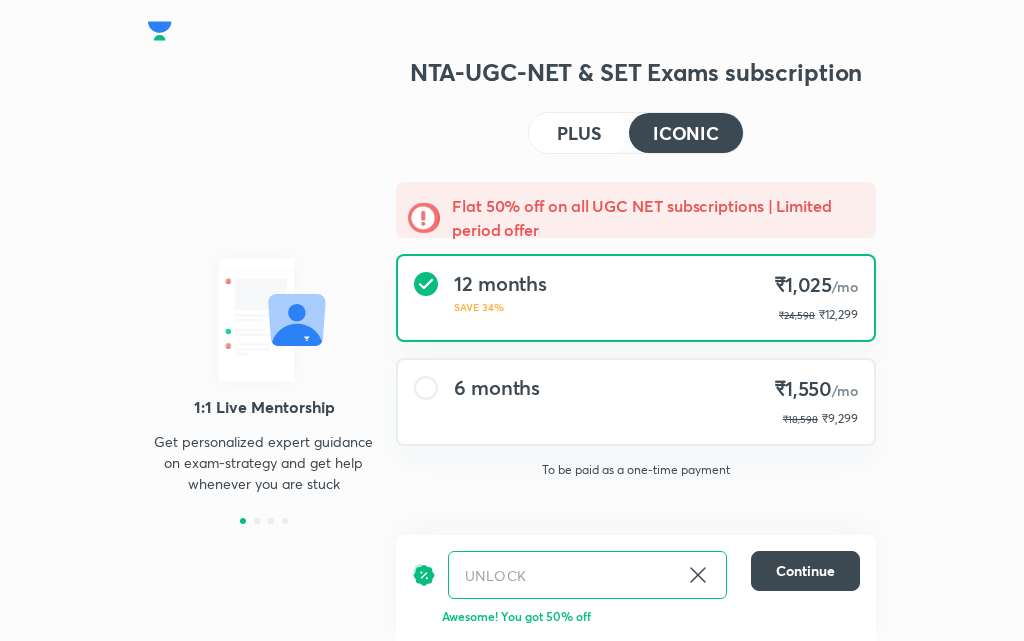 click on "12 months SAVE 34% ₹1,025 /mo ₹24,598 ₹12,299" at bounding box center [636, 298] 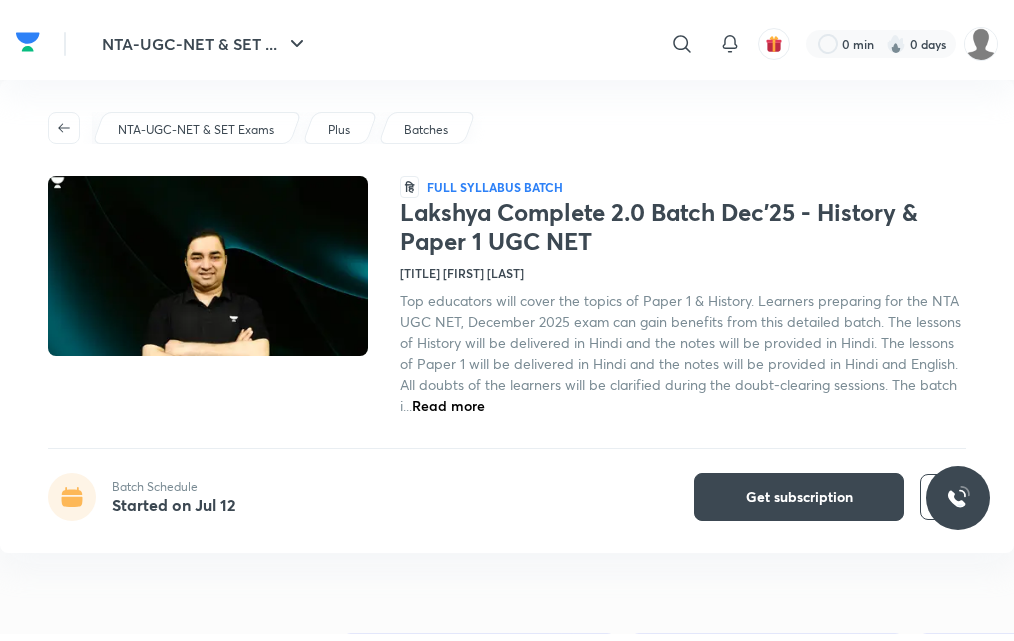 scroll, scrollTop: 0, scrollLeft: 0, axis: both 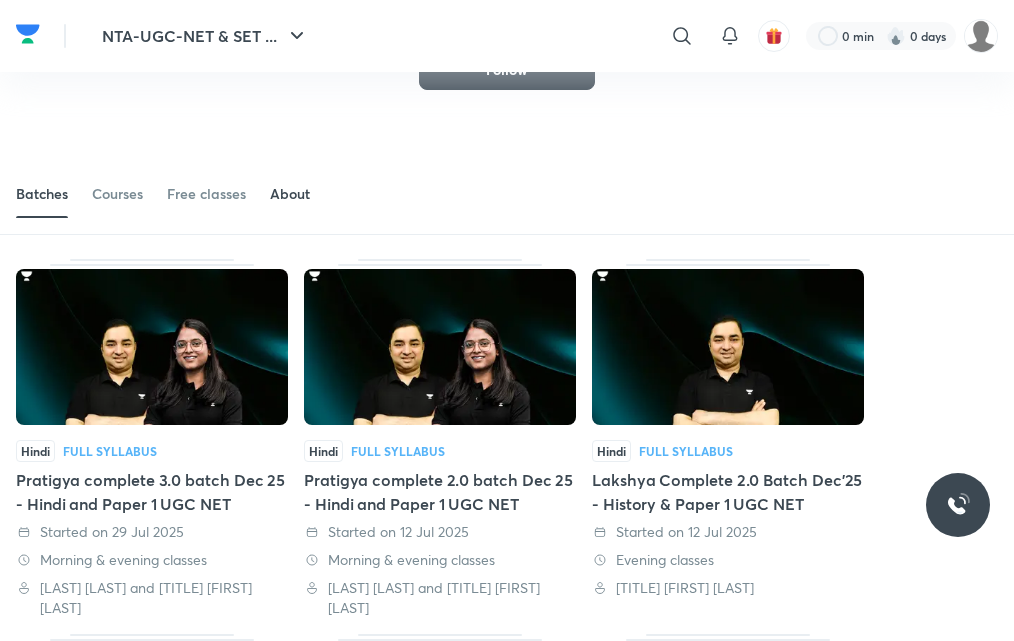 click on "About" at bounding box center [290, 194] 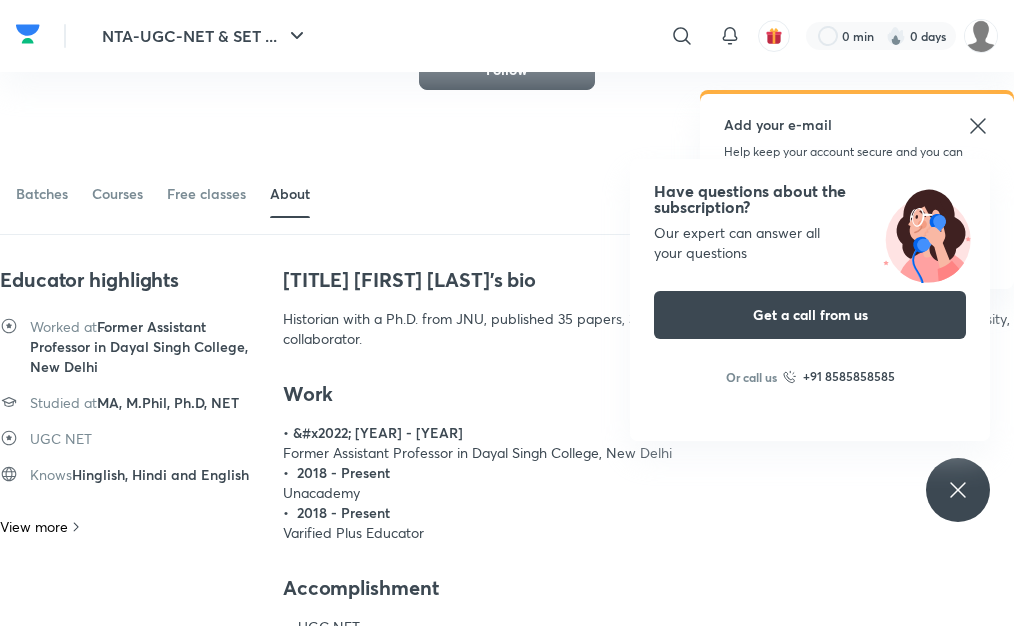 click 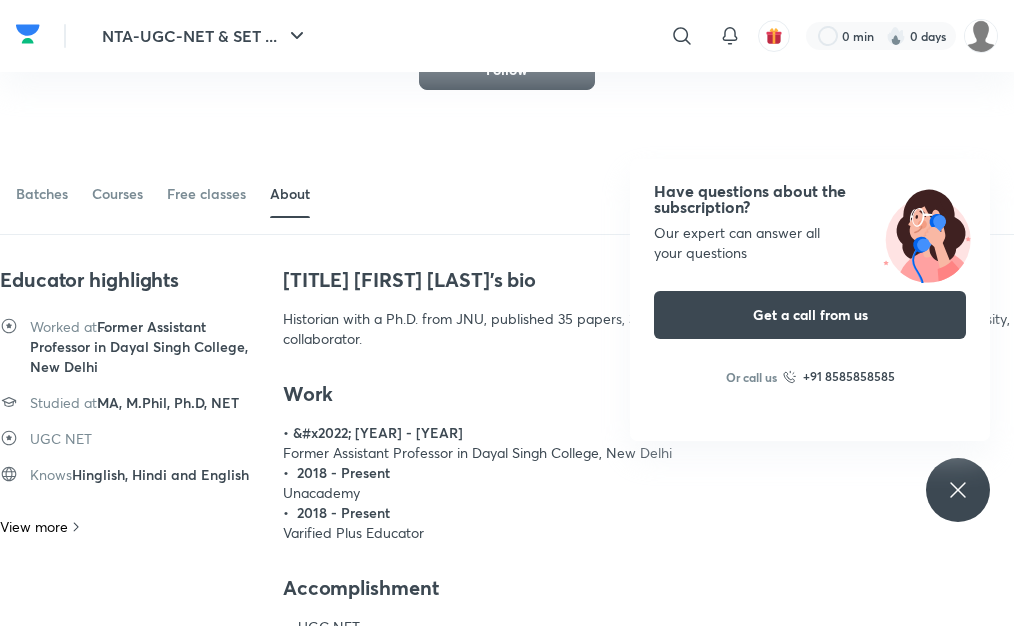 click on "Have questions about the subscription? Our expert can answer all your questions Get a call from us Or call us +91 8585858585" at bounding box center [958, 490] 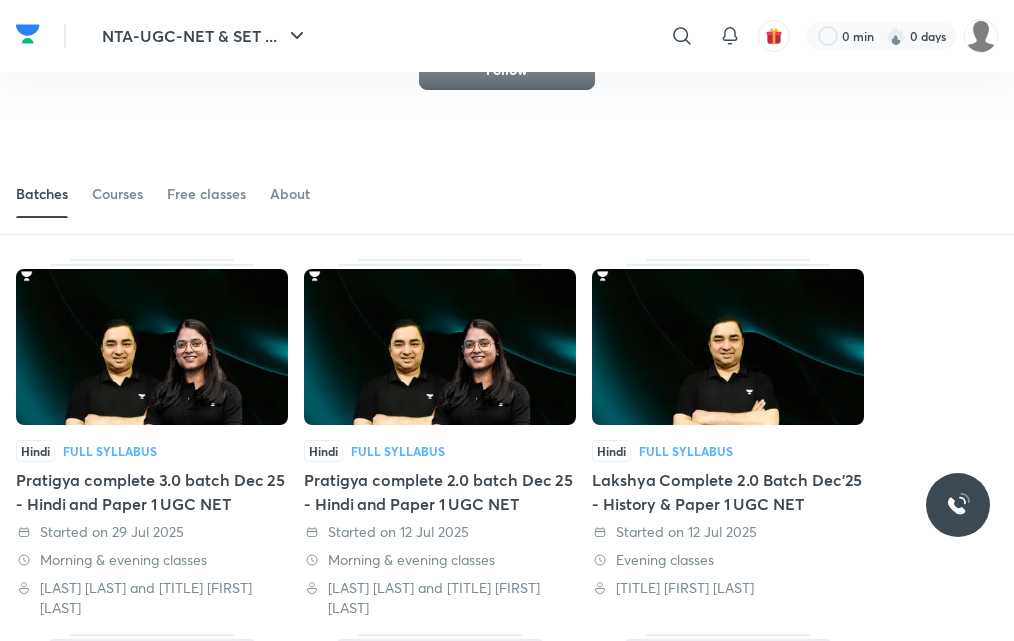 scroll, scrollTop: 150, scrollLeft: 0, axis: vertical 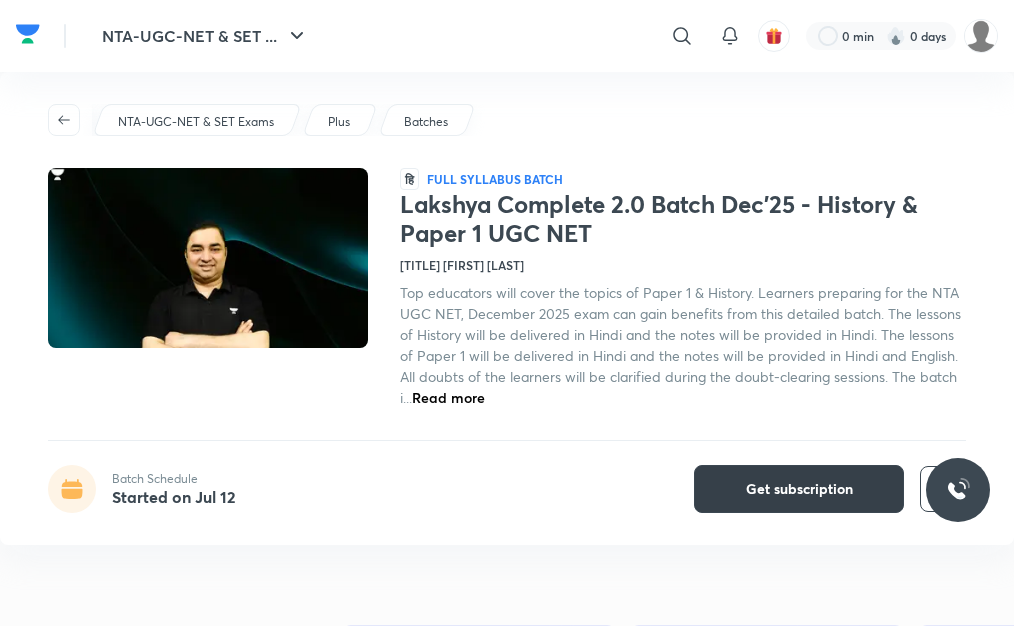 click on "Get subscription" at bounding box center [799, 489] 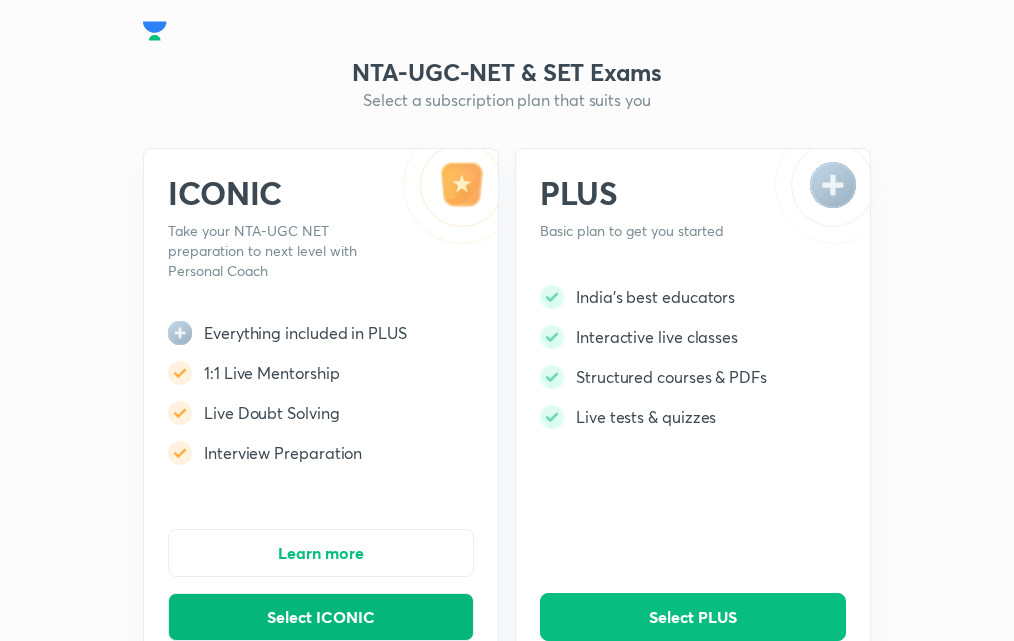 click on "Select ICONIC" at bounding box center (321, 617) 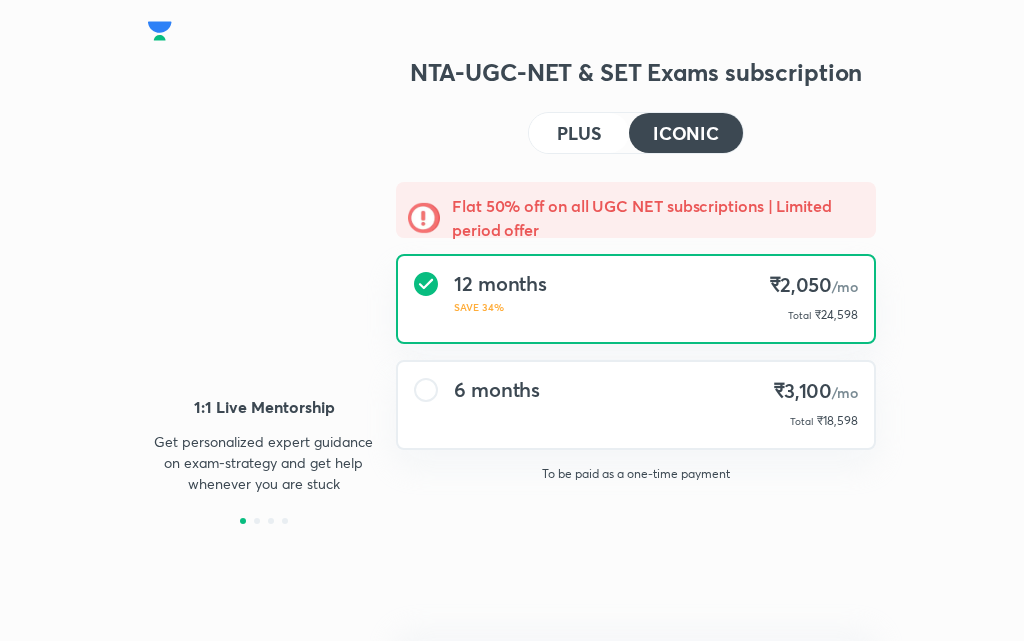 type on "UNLOCK" 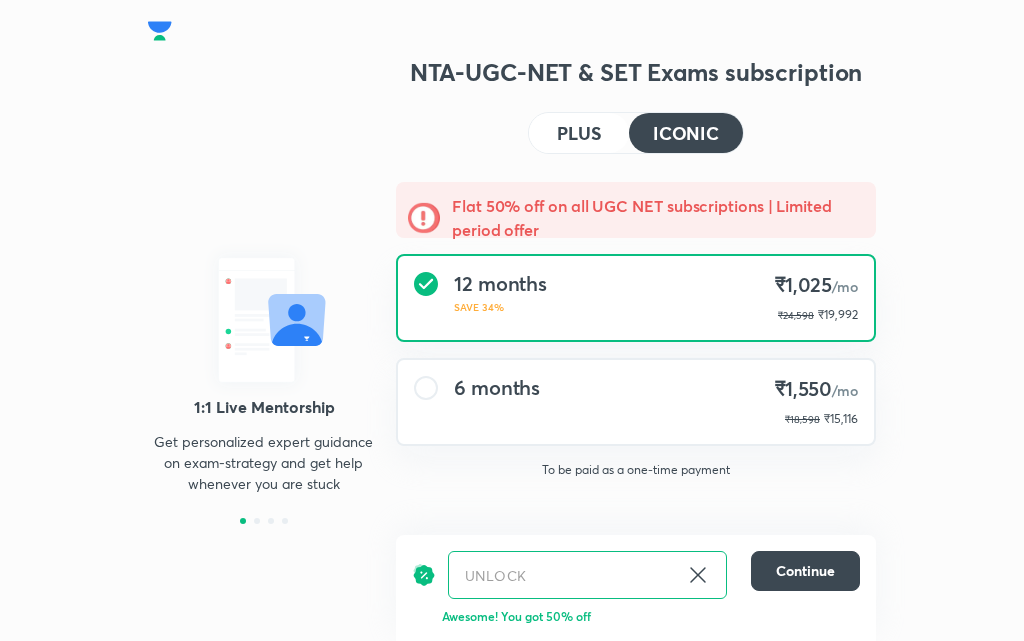click on "PLUS" at bounding box center (579, 133) 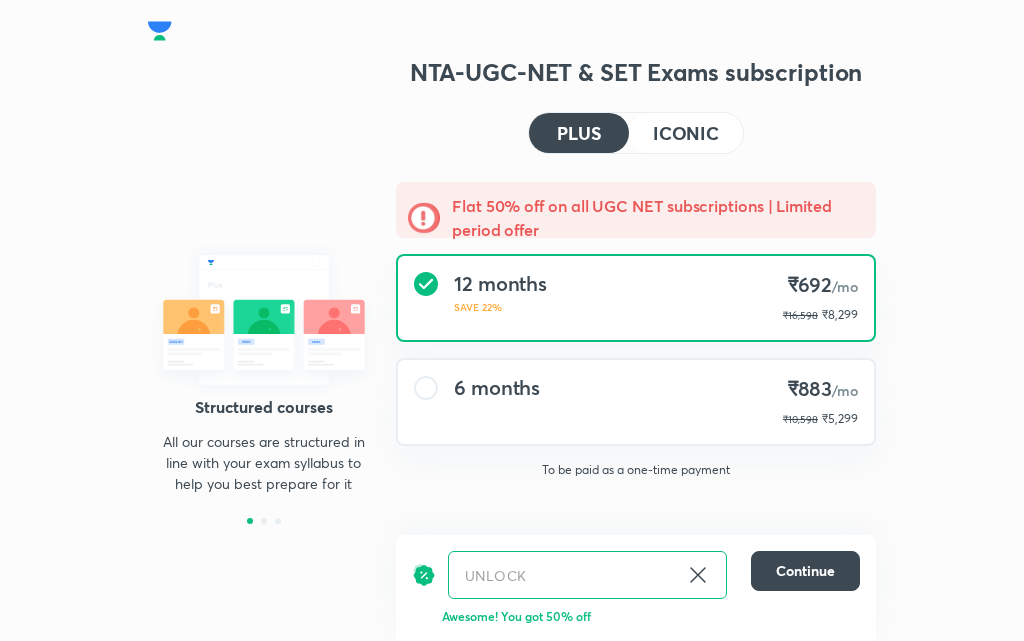 click on "6 months ₹883  /mo ₹10,598 ₹5,299" at bounding box center [636, 402] 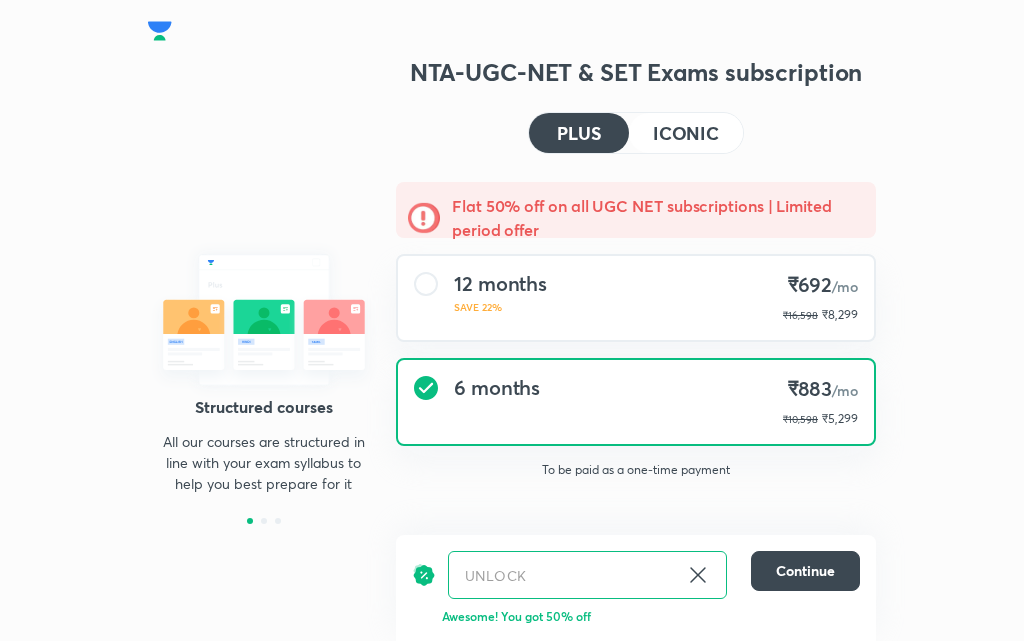 click on "ICONIC" at bounding box center [686, 133] 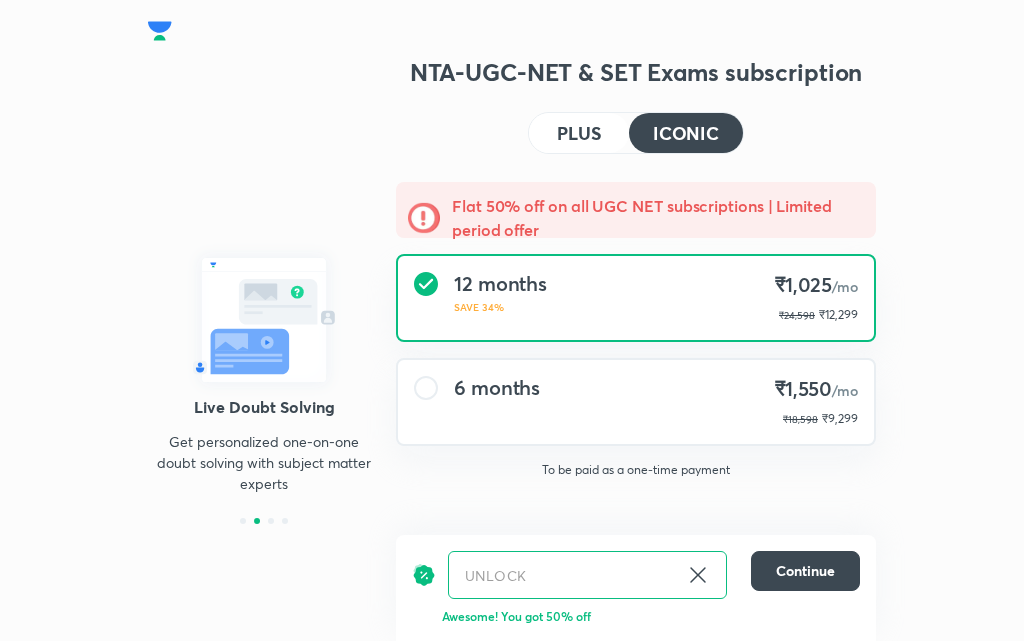 click on "6 months ₹1,550  /mo ₹18,598 ₹9,299" at bounding box center (636, 402) 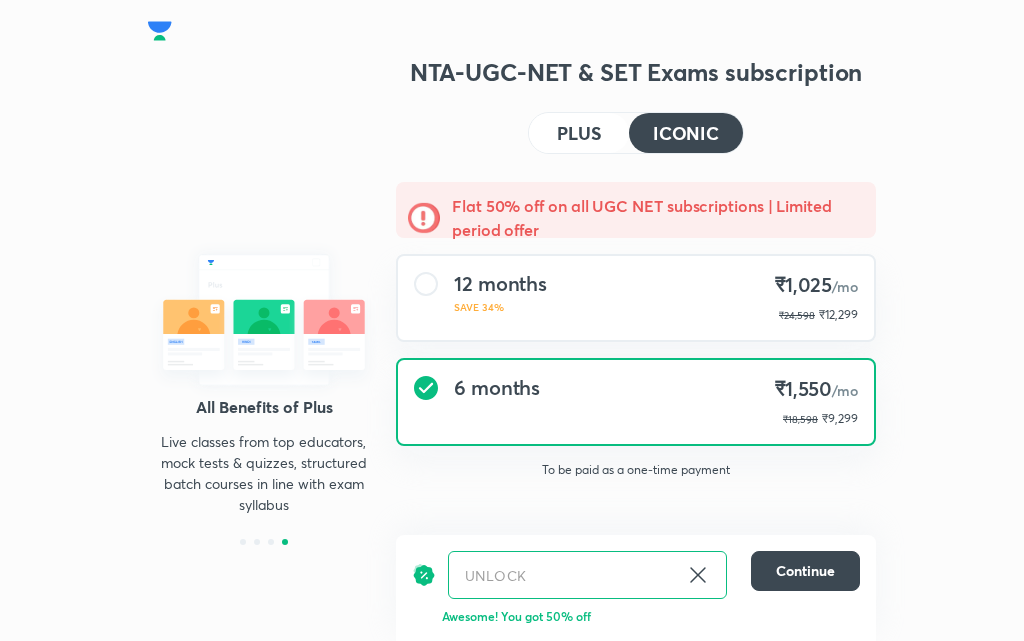click on "PLUS" at bounding box center (579, 133) 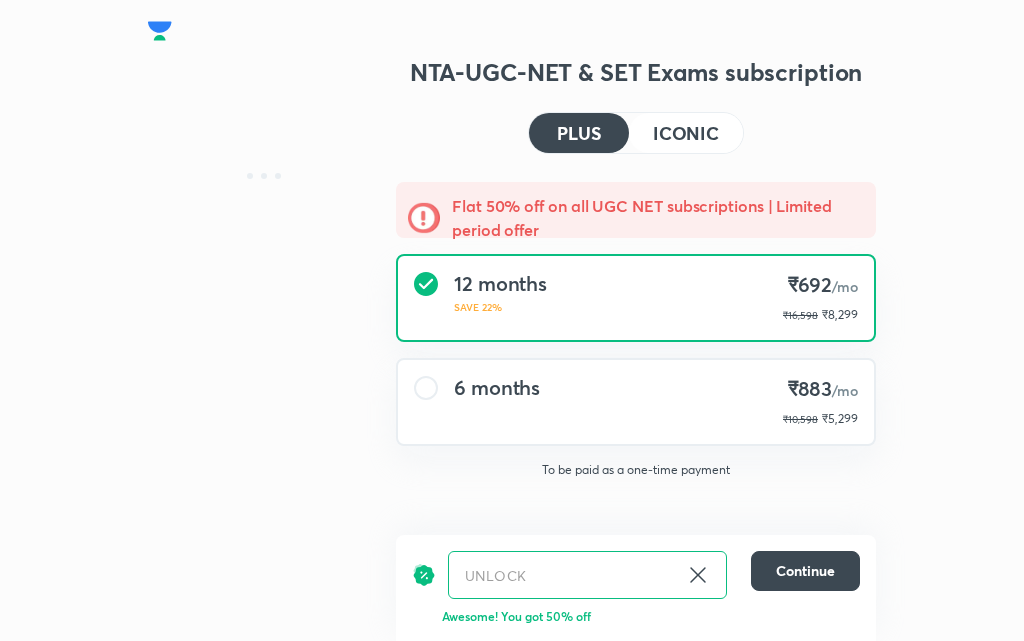click on "6 months ₹883  /mo ₹10,598 ₹5,299" at bounding box center [636, 402] 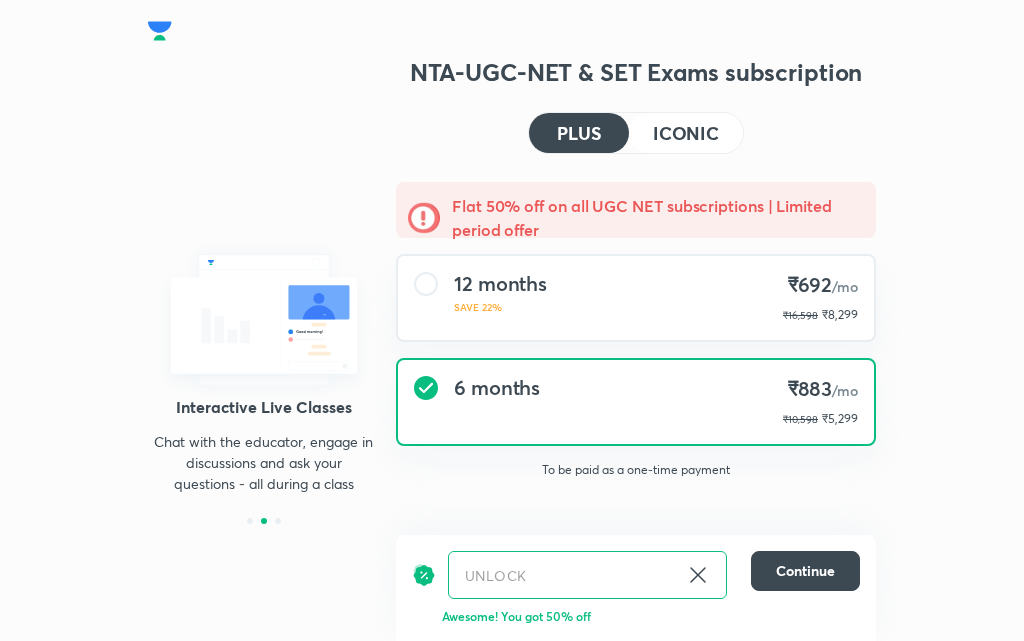 click on "ICONIC" at bounding box center [686, 133] 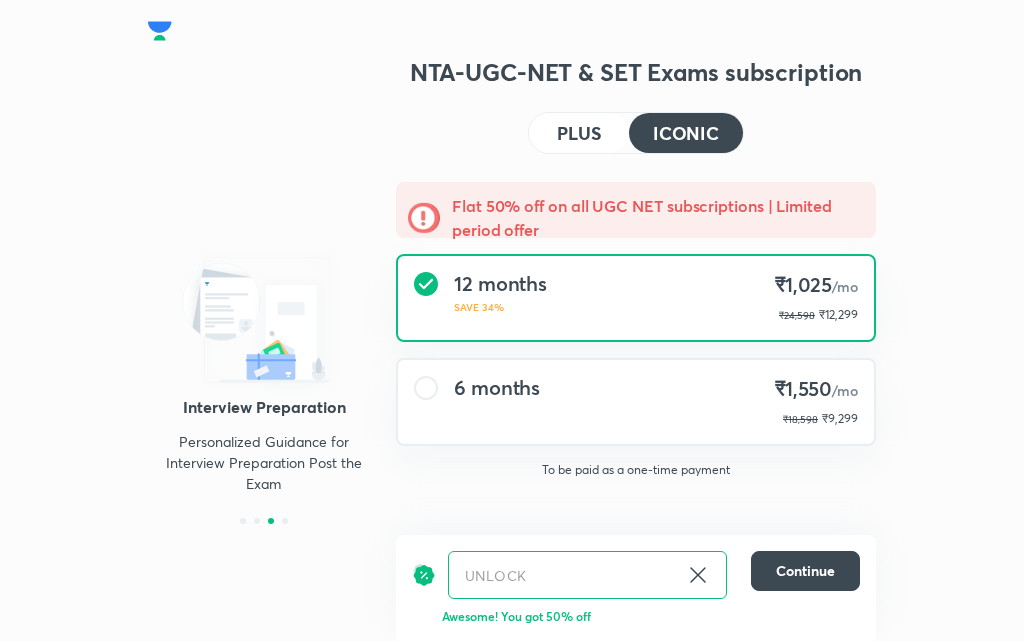 click on "6 months ₹1,550  /mo ₹18,598 ₹9,299" at bounding box center [636, 402] 